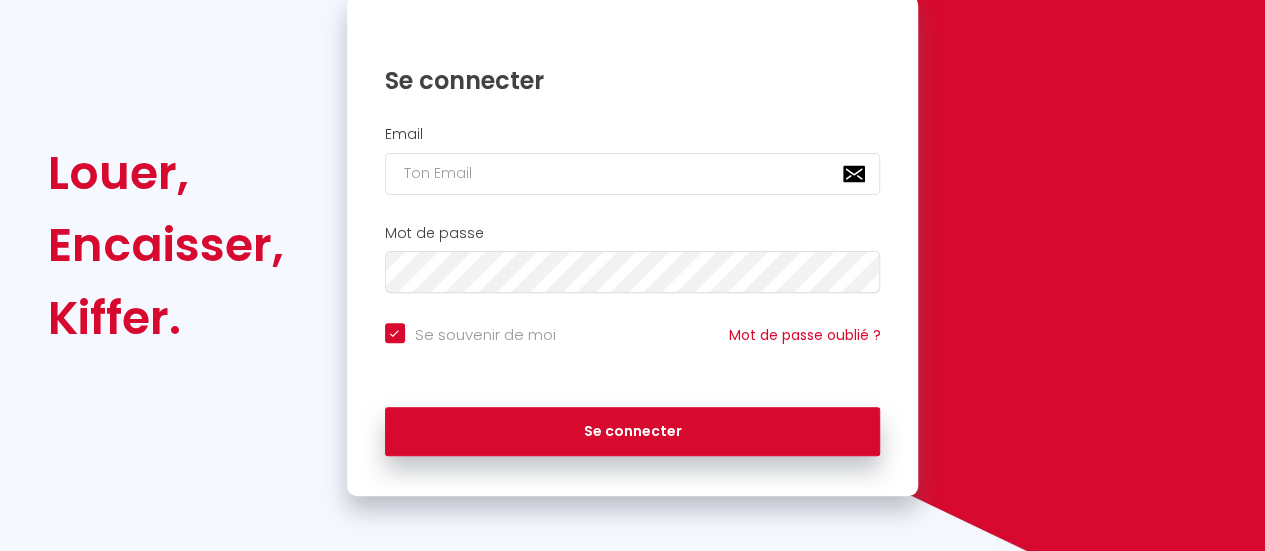 scroll, scrollTop: 185, scrollLeft: 0, axis: vertical 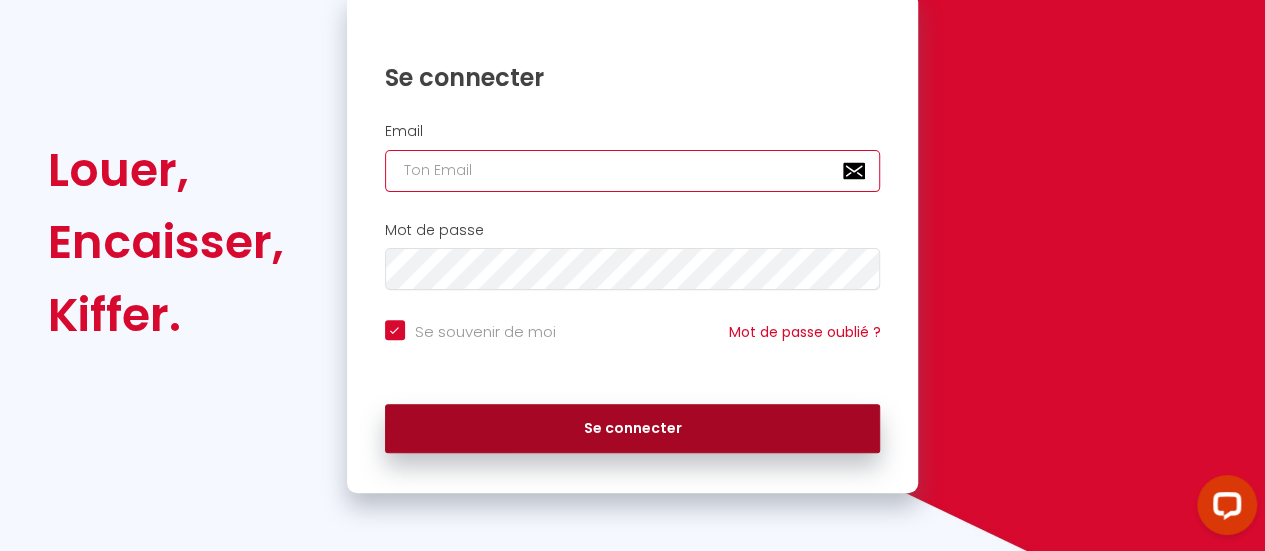 type on "[EMAIL_ADDRESS][DOMAIN_NAME]" 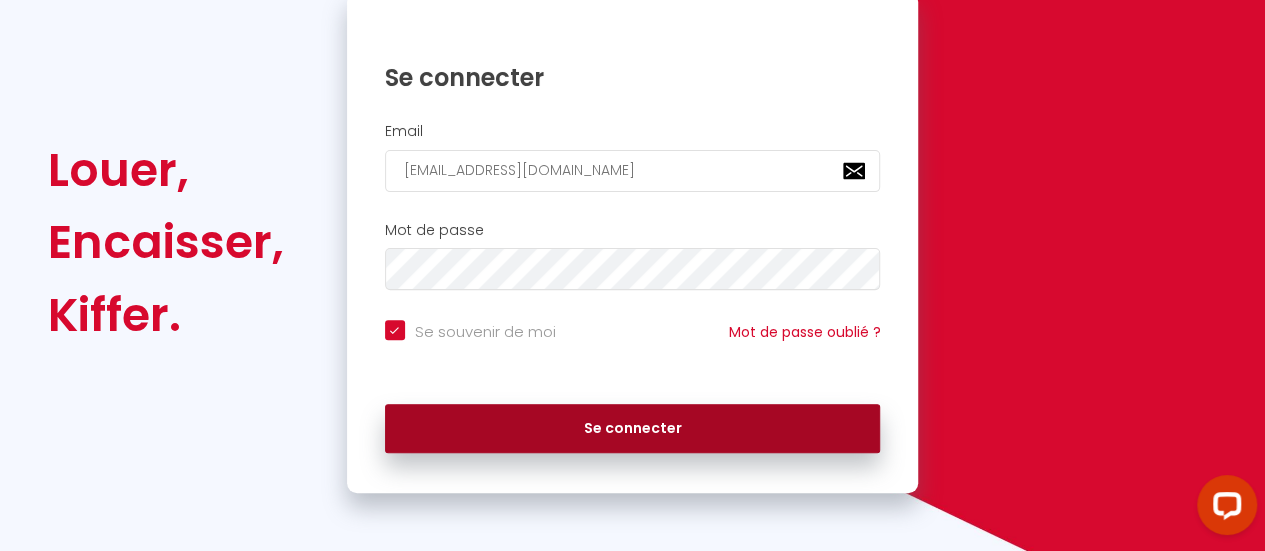 click on "Se connecter" at bounding box center [633, 429] 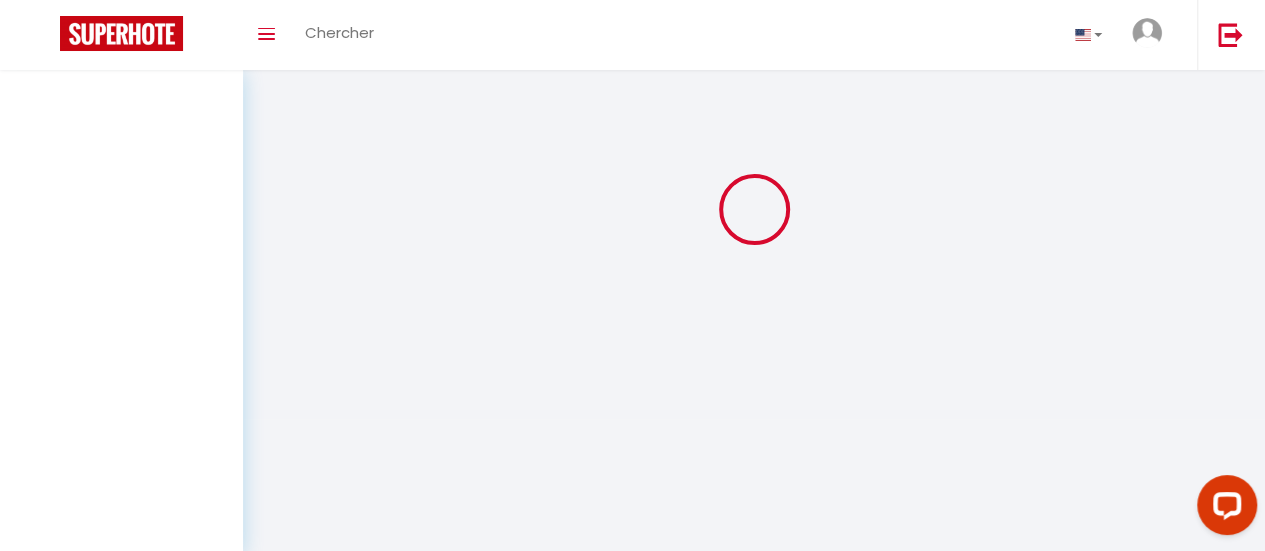 scroll, scrollTop: 0, scrollLeft: 0, axis: both 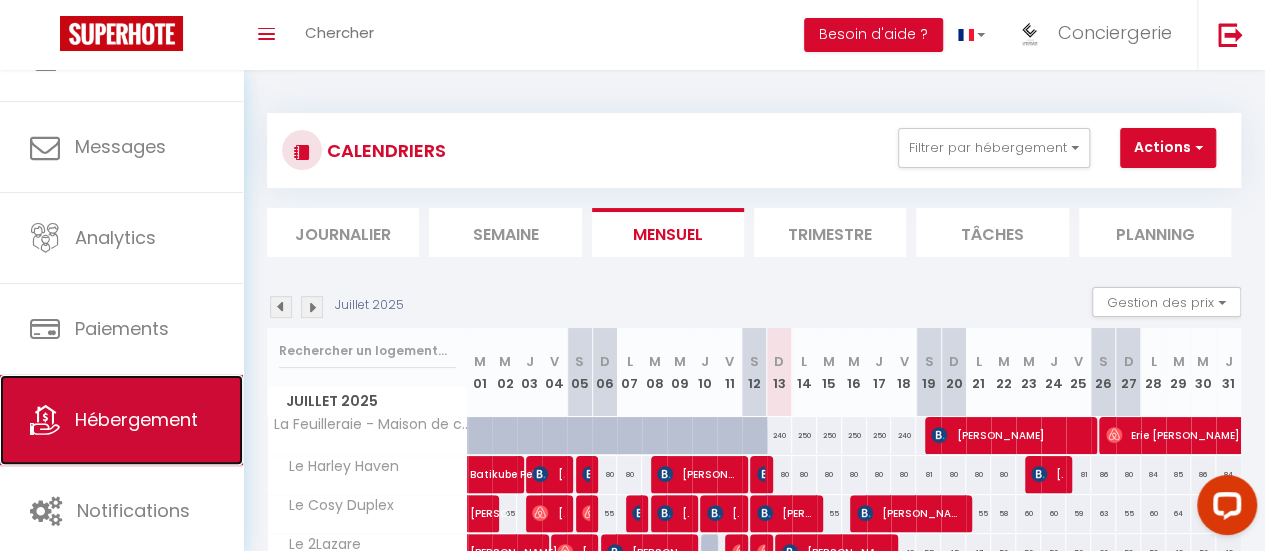 click on "Hébergement" at bounding box center (121, 420) 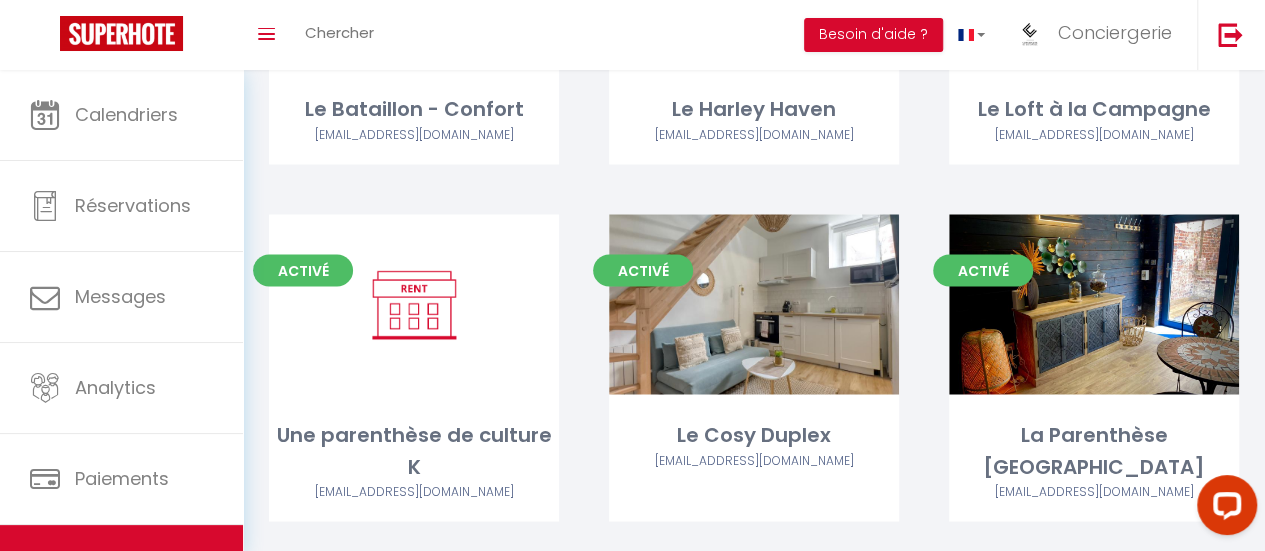 scroll, scrollTop: 1736, scrollLeft: 0, axis: vertical 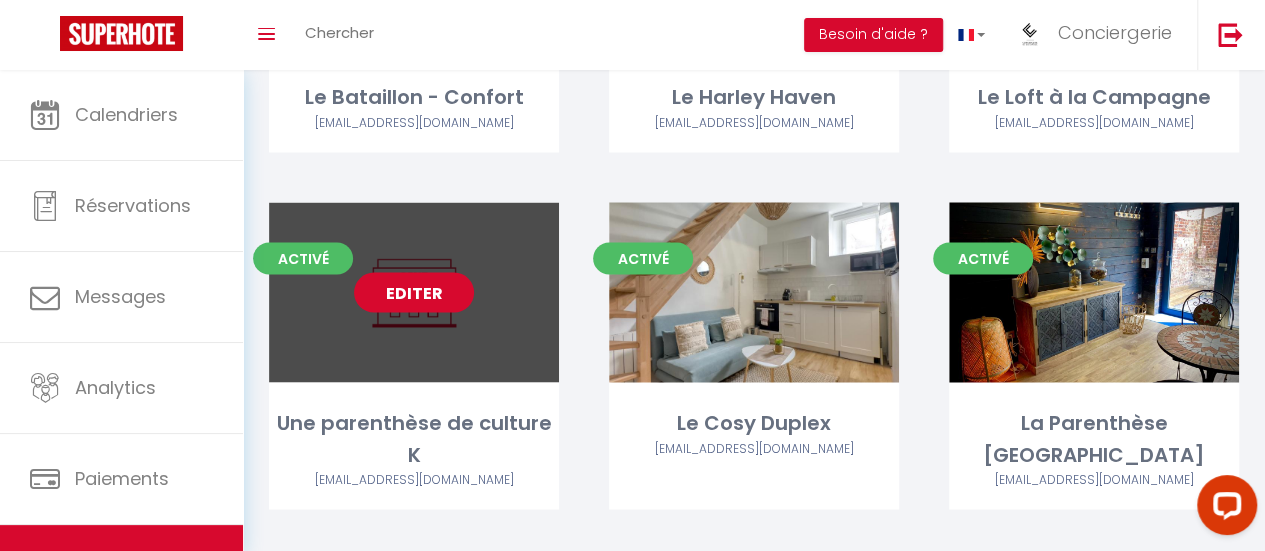 click on "Editer" at bounding box center (414, 292) 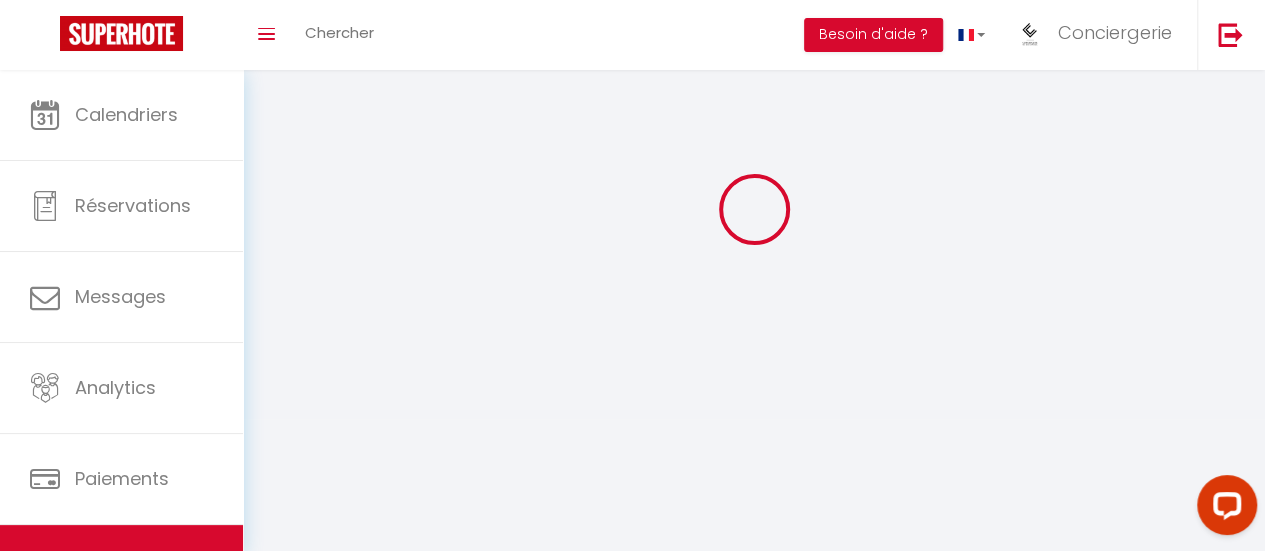scroll, scrollTop: 0, scrollLeft: 0, axis: both 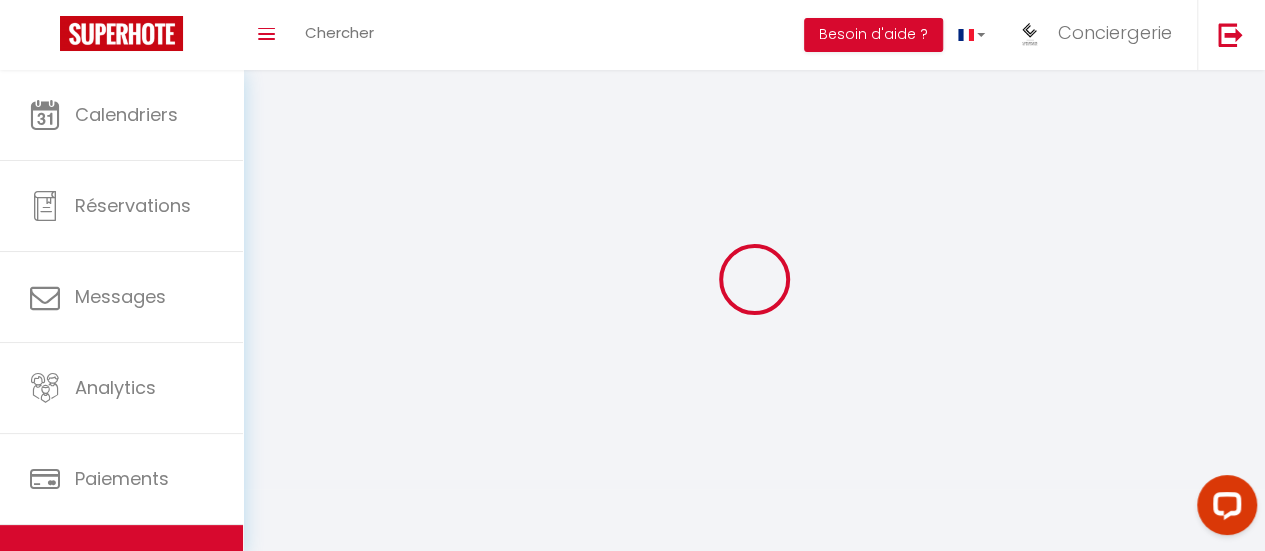 select 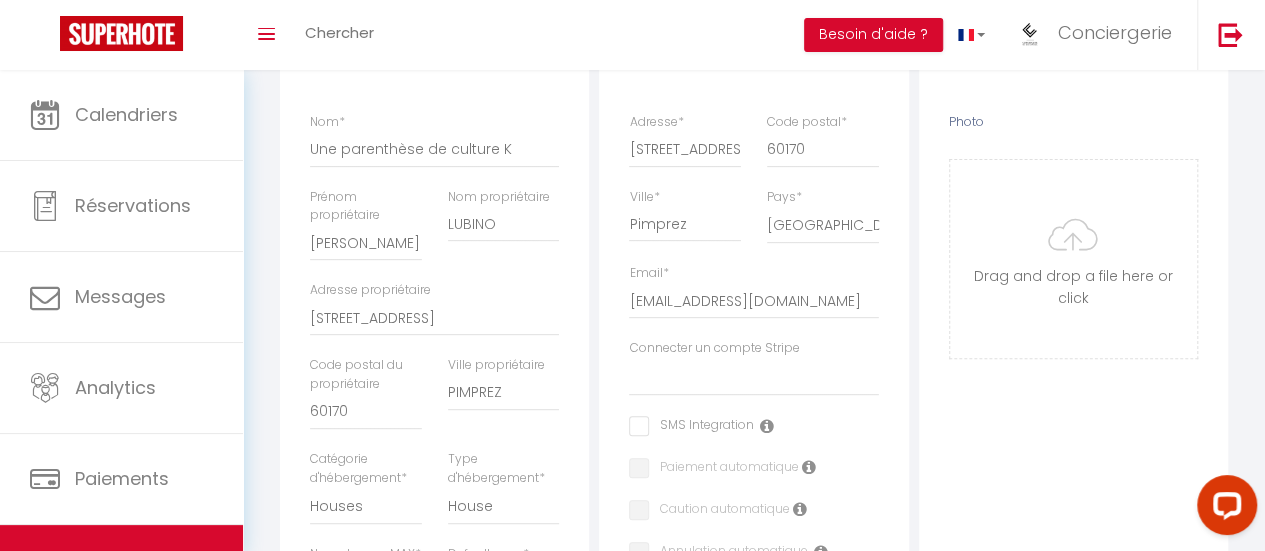 scroll, scrollTop: 400, scrollLeft: 0, axis: vertical 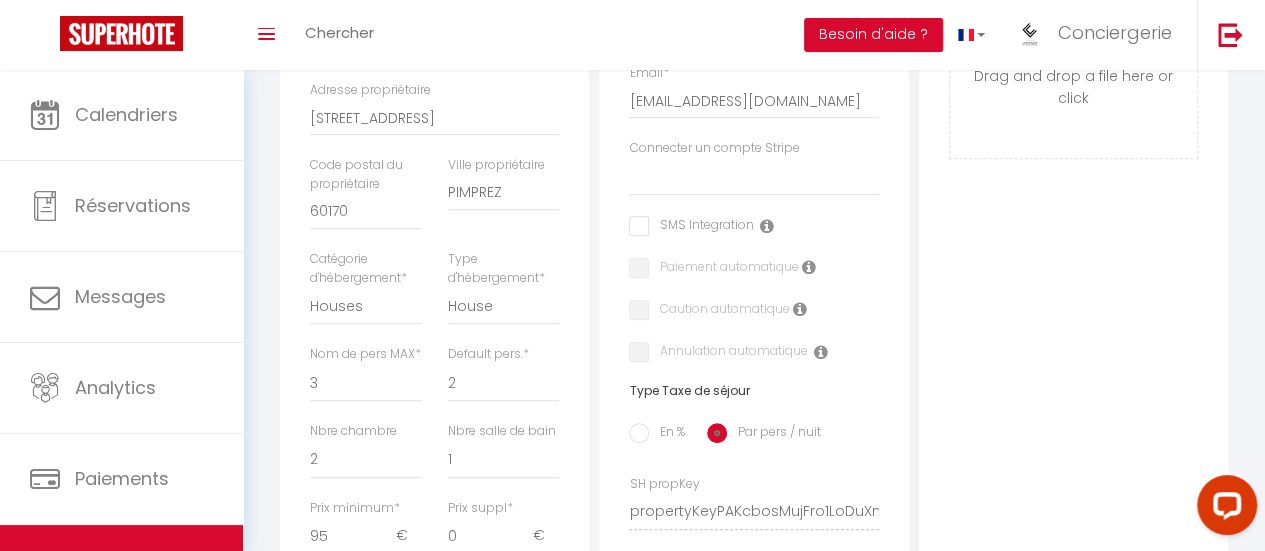 select 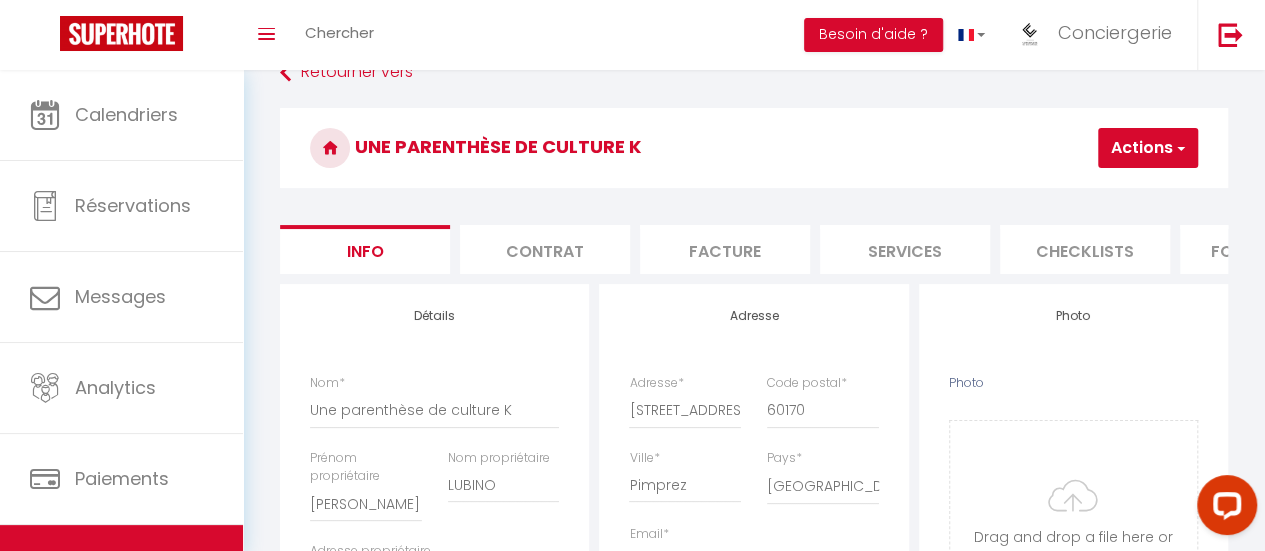 scroll, scrollTop: 0, scrollLeft: 0, axis: both 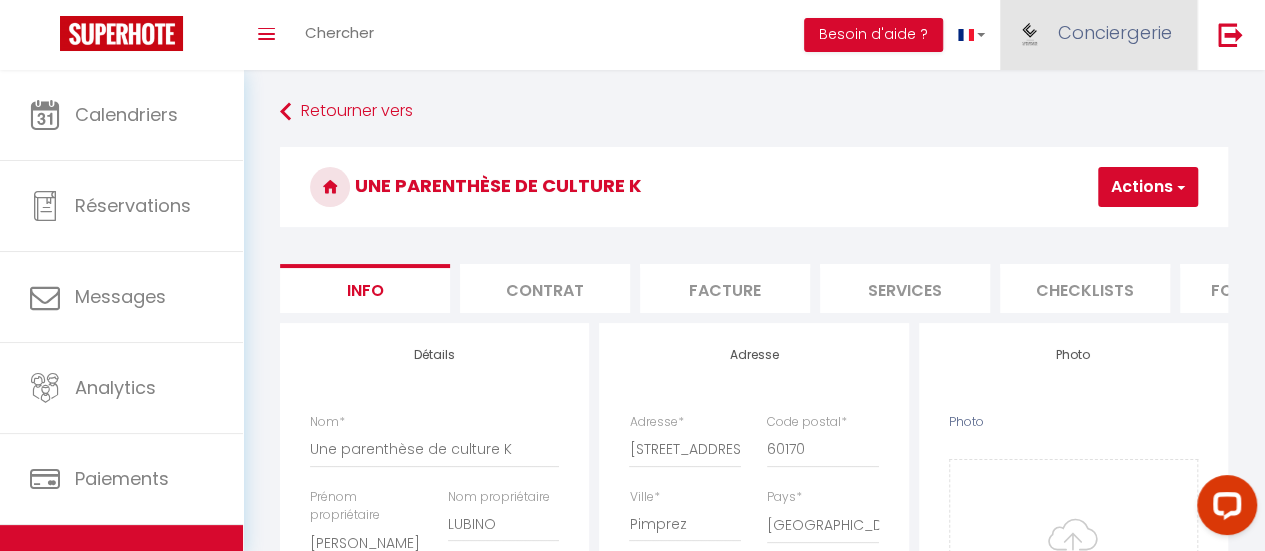 click on "Conciergerie" at bounding box center [1115, 32] 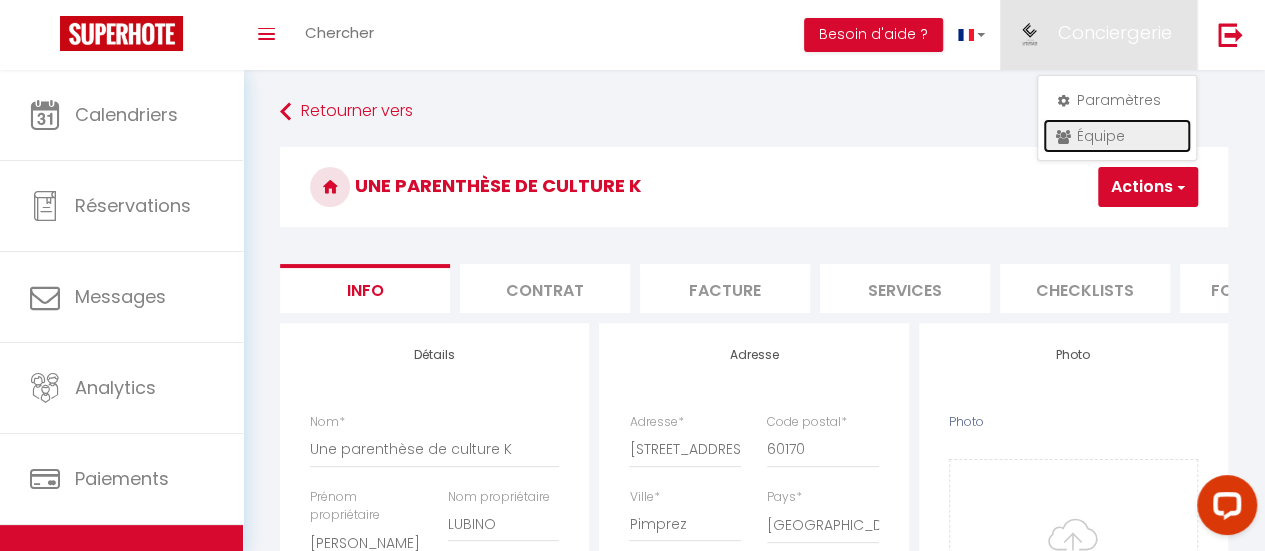 click on "Équipe" at bounding box center (1117, 136) 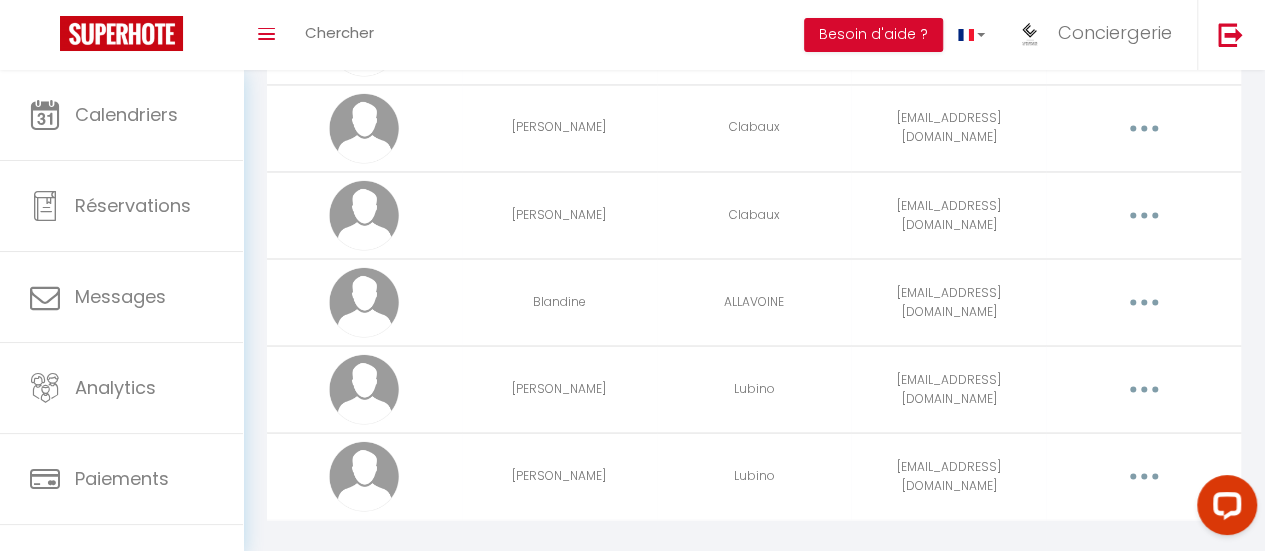 scroll, scrollTop: 1743, scrollLeft: 0, axis: vertical 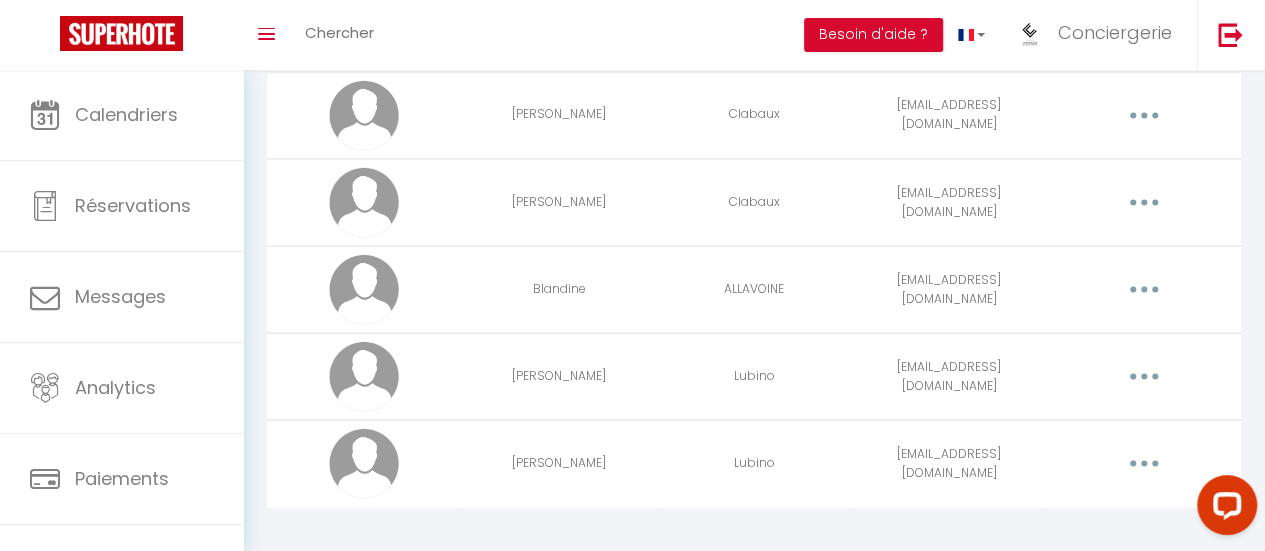 click at bounding box center (1143, 376) 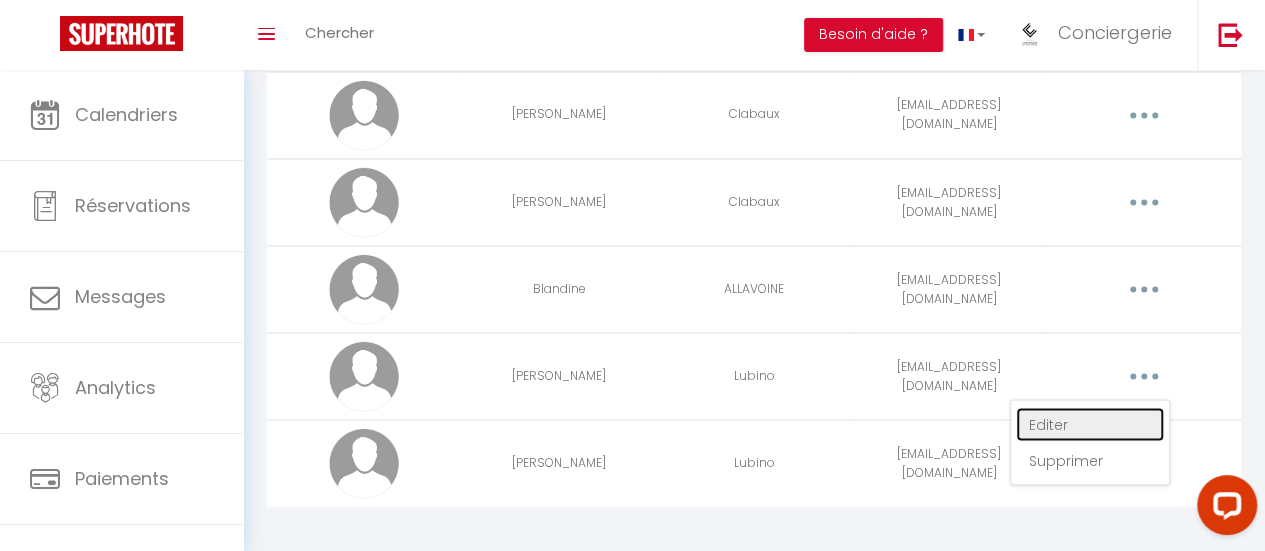 click on "Editer" at bounding box center (1090, 424) 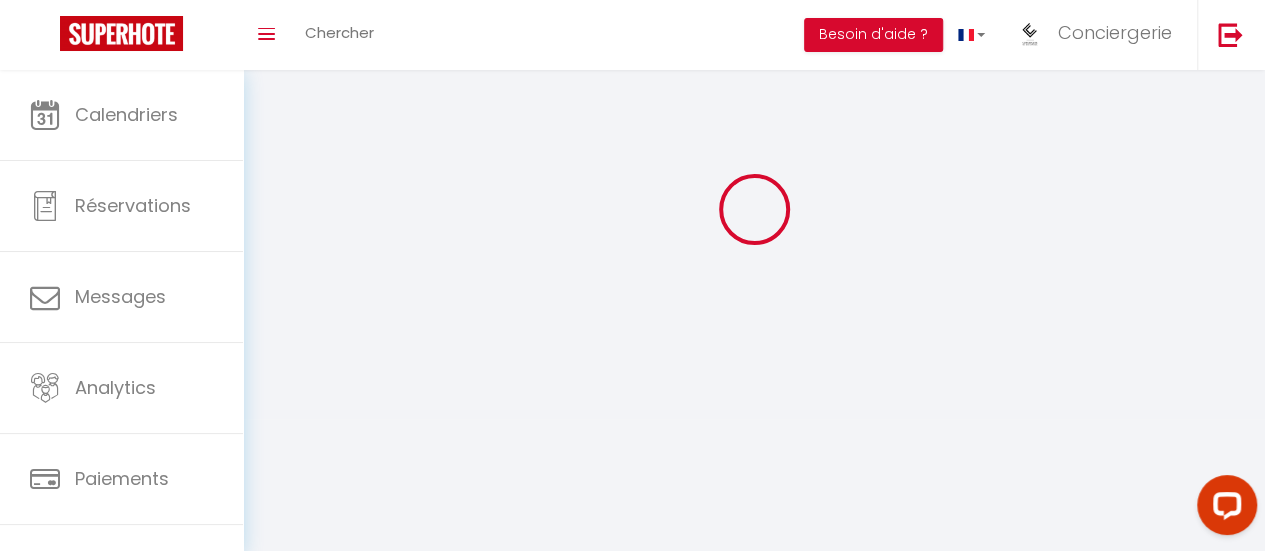 type on "[PERSON_NAME]" 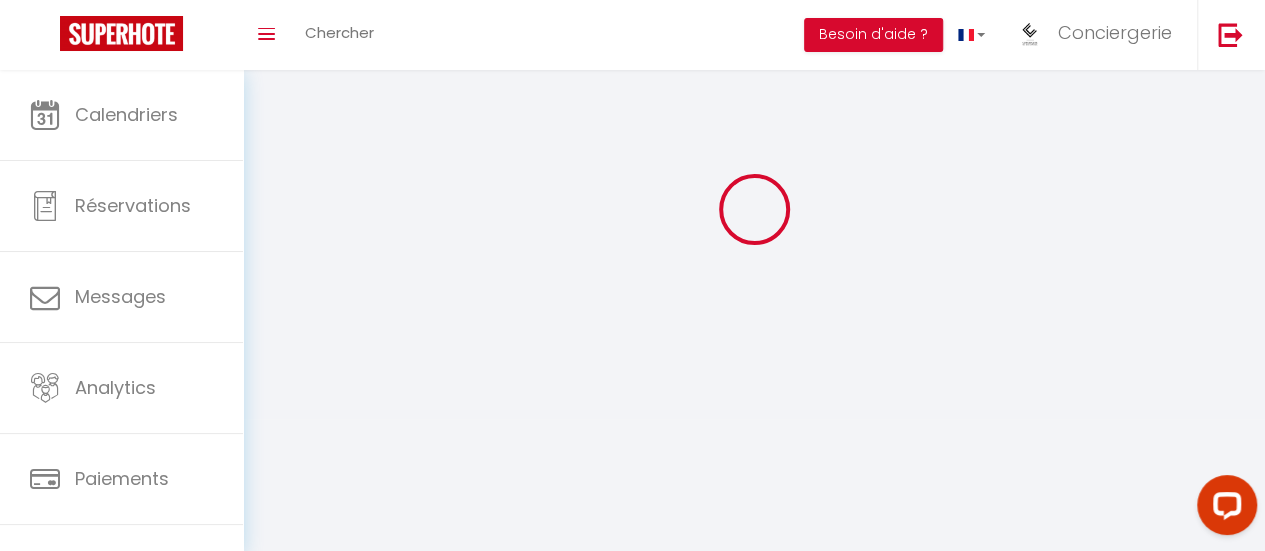 type on "Lubino" 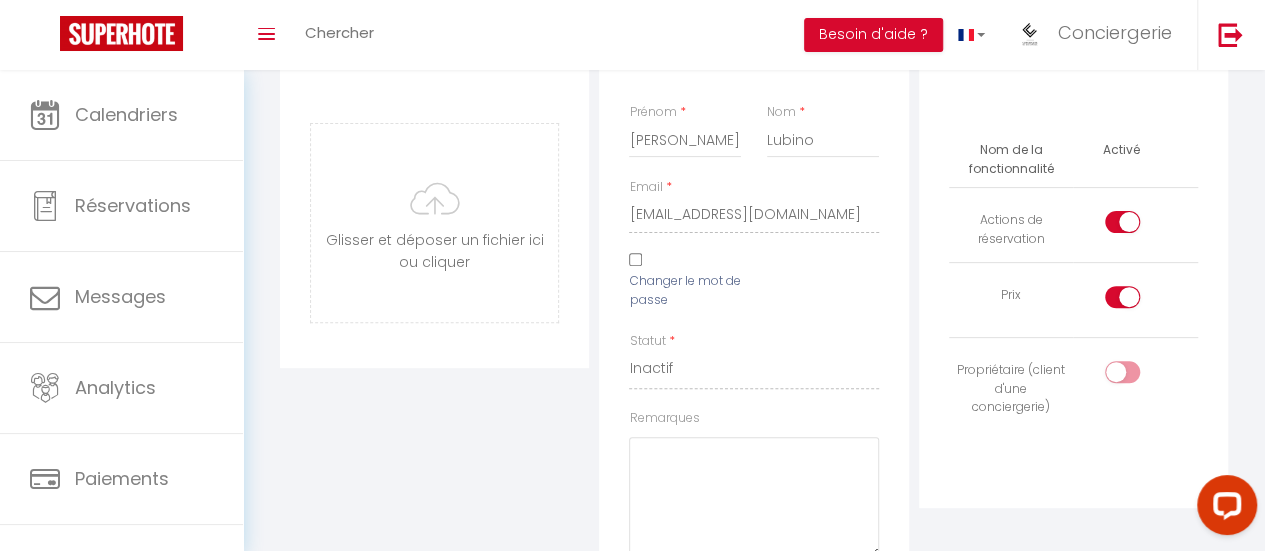 scroll, scrollTop: 236, scrollLeft: 0, axis: vertical 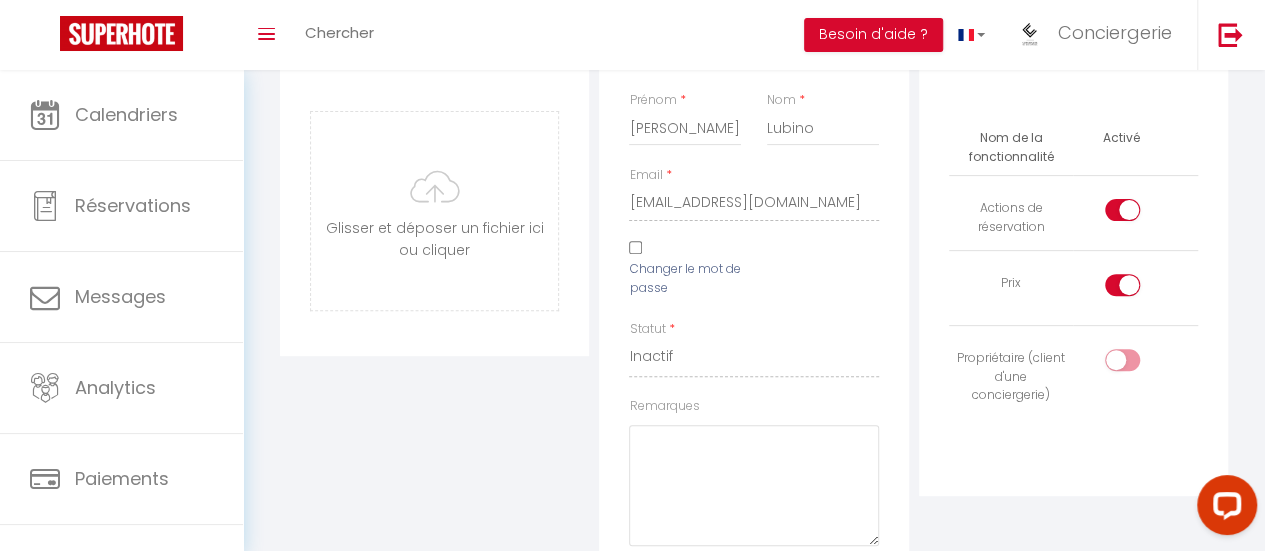 click on "Changer le mot de passe" at bounding box center [635, 247] 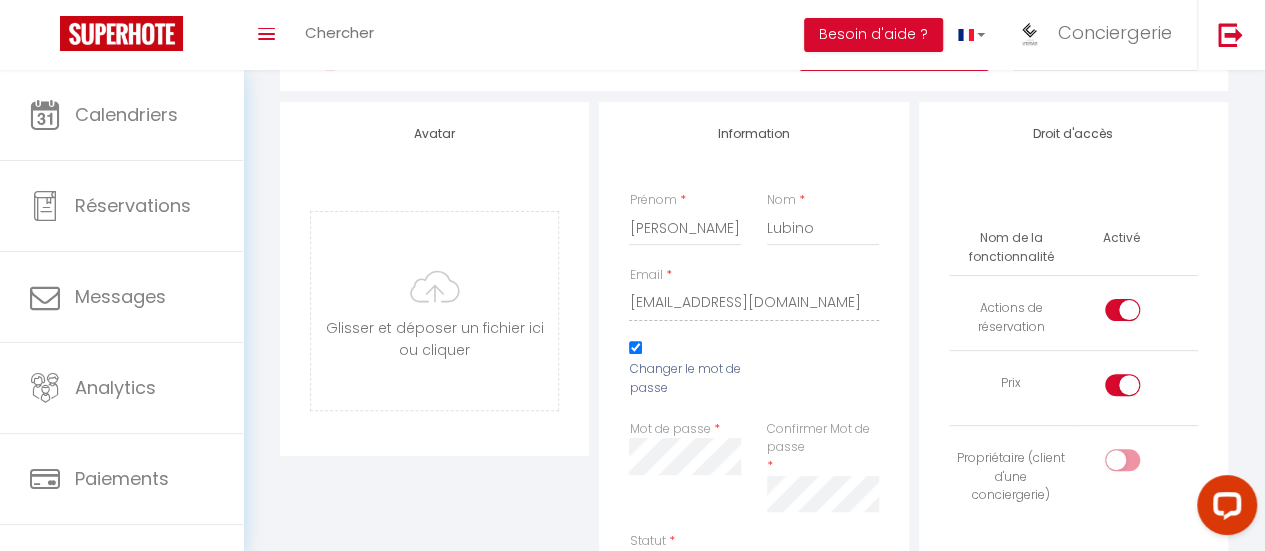 scroll, scrollTop: 136, scrollLeft: 0, axis: vertical 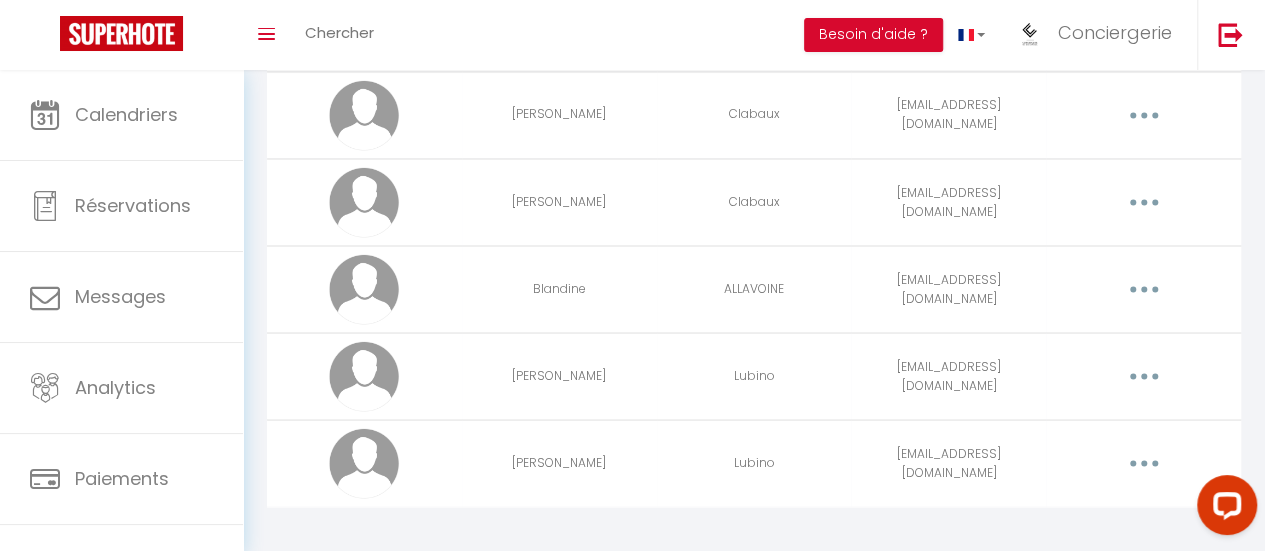 click at bounding box center (1144, 376) 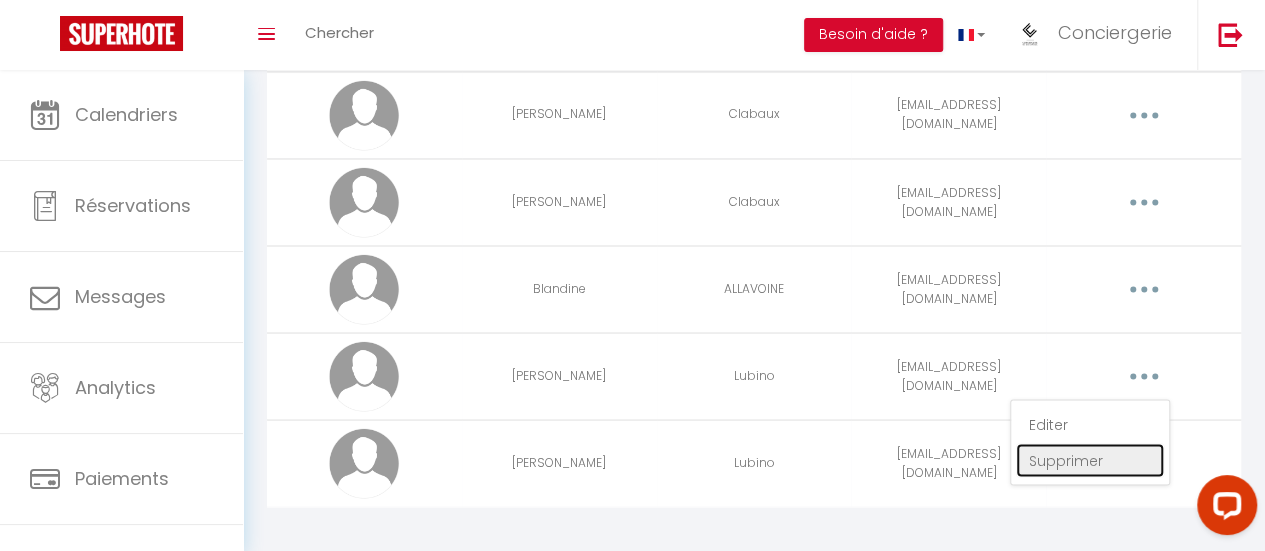 click on "Supprimer" at bounding box center (1090, 460) 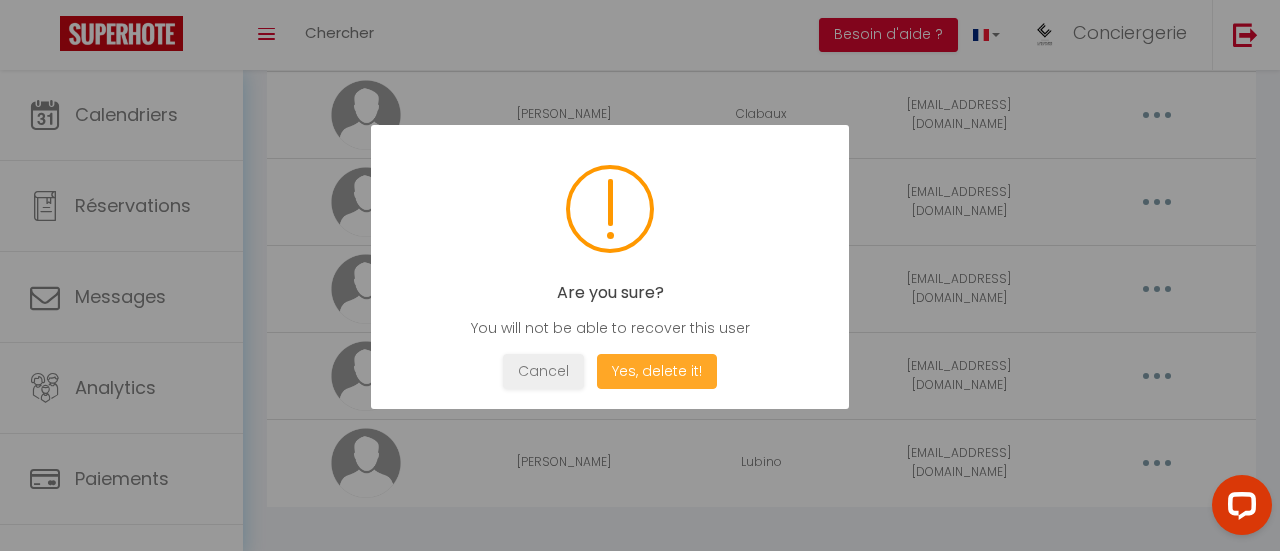 click on "Yes, delete it!" at bounding box center [657, 371] 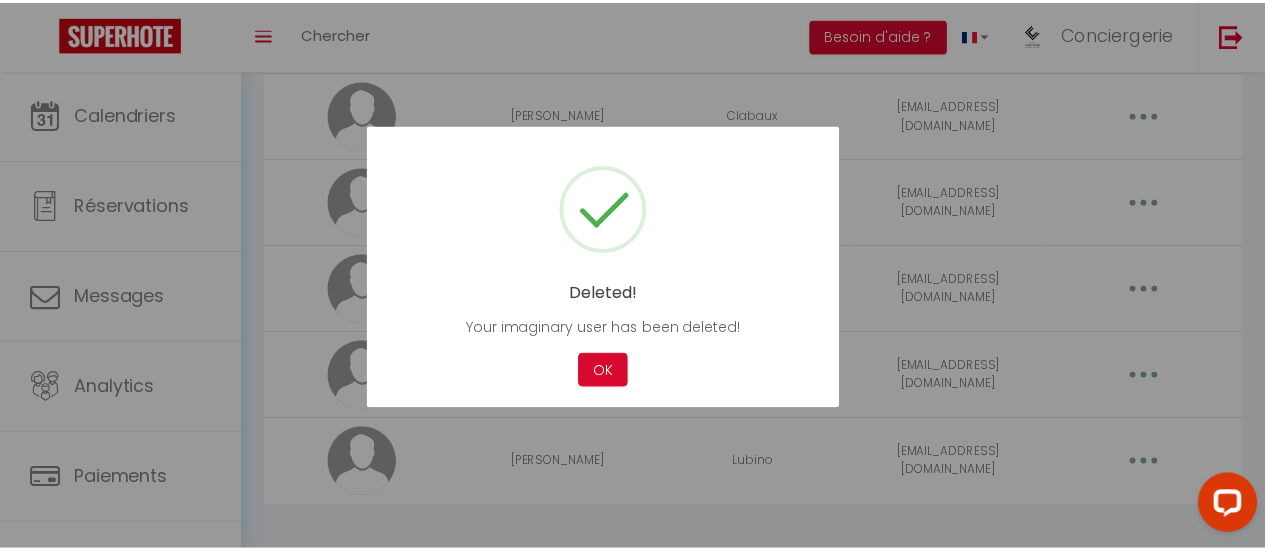 scroll, scrollTop: 1570, scrollLeft: 0, axis: vertical 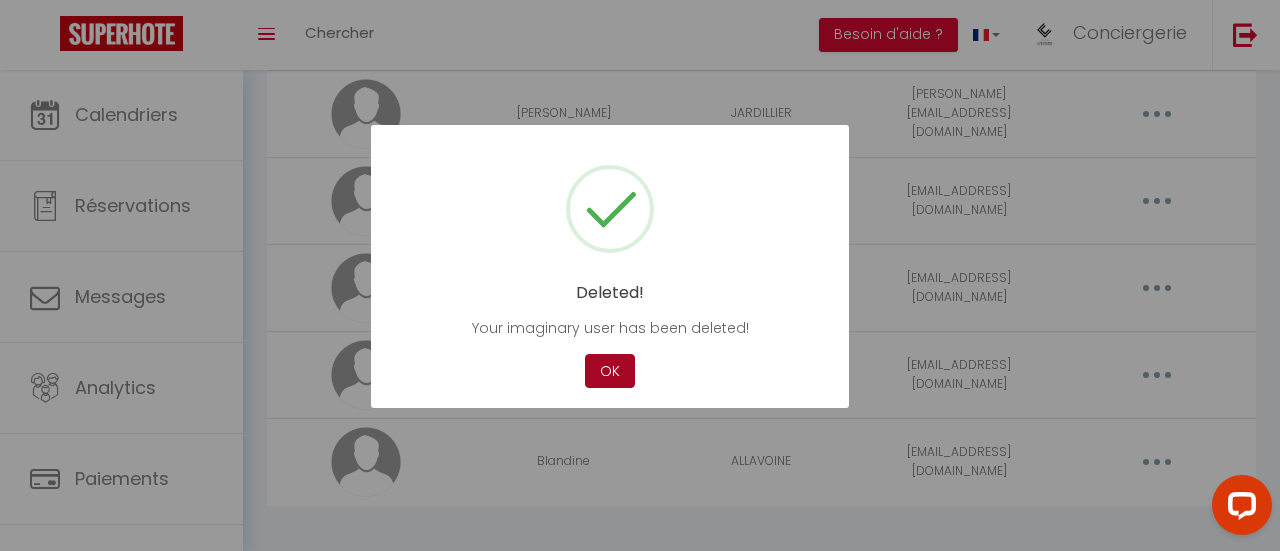 click on "OK" at bounding box center (610, 371) 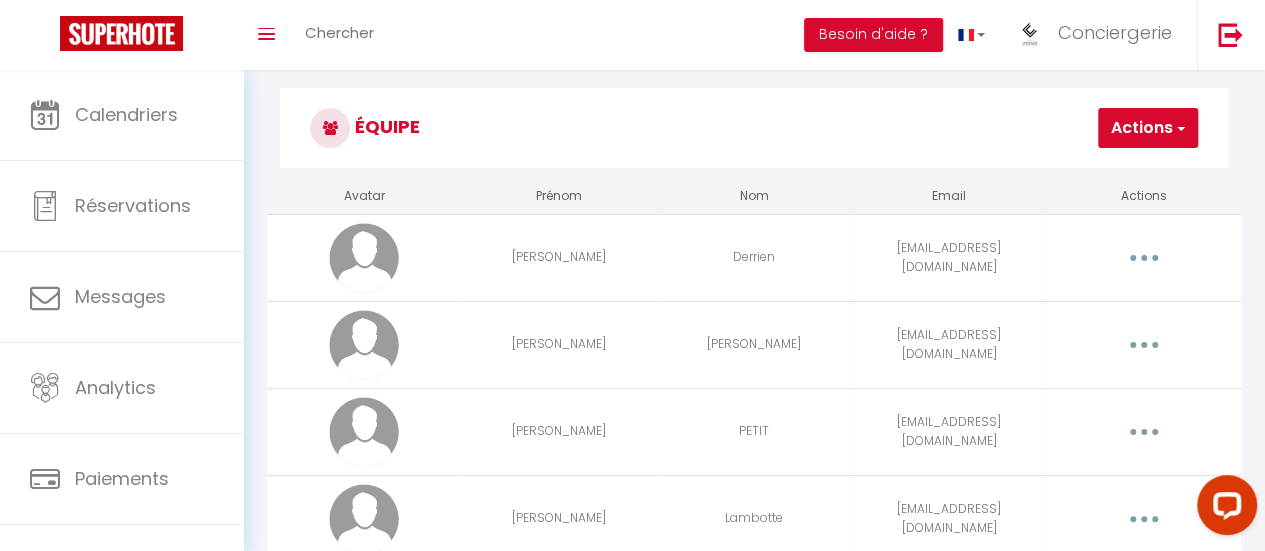 scroll, scrollTop: 0, scrollLeft: 0, axis: both 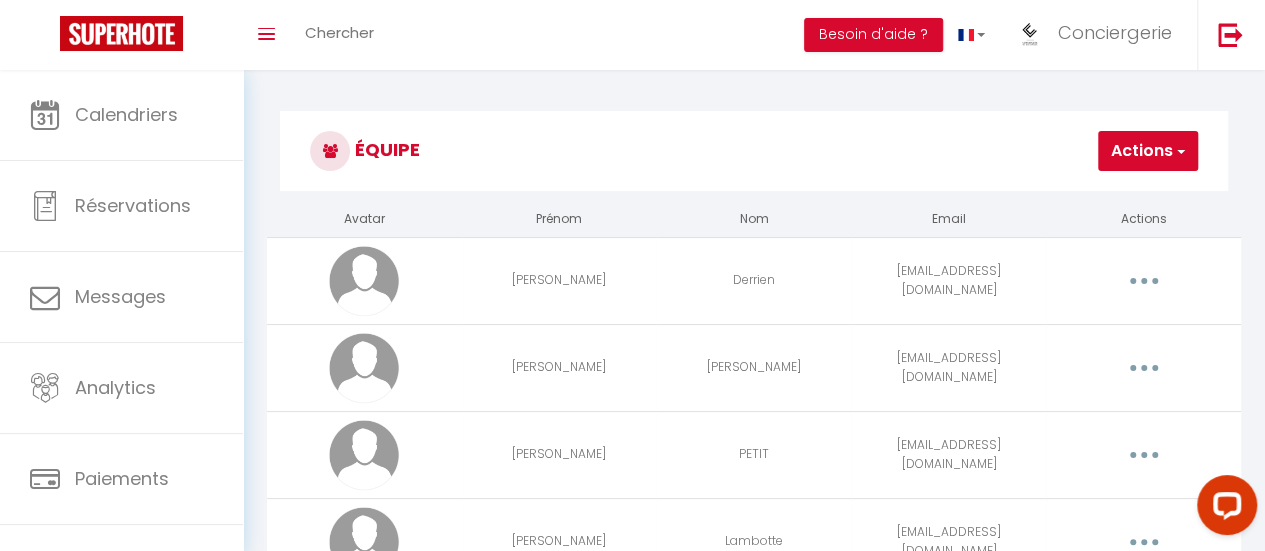 click on "Actions" at bounding box center (1148, 151) 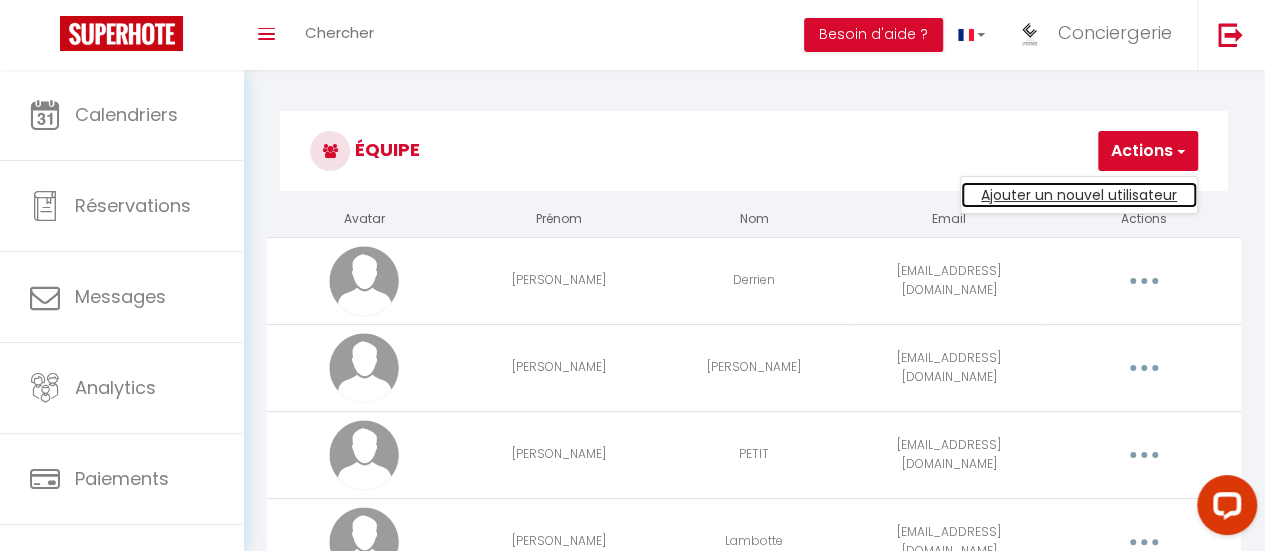 click on "Ajouter un nouvel utilisateur" at bounding box center (1079, 195) 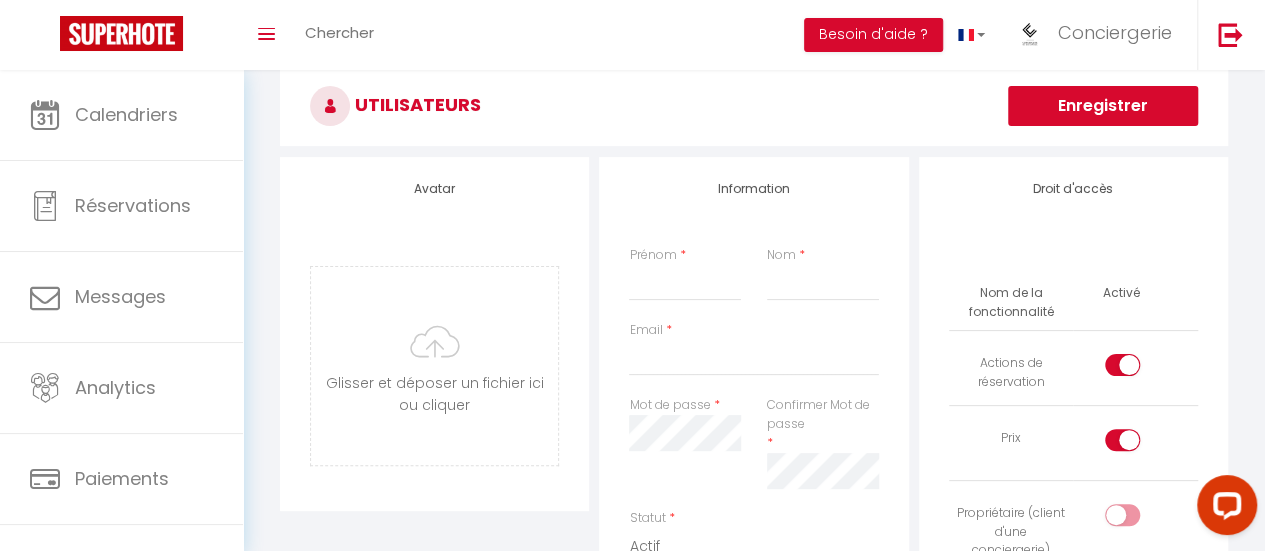 scroll, scrollTop: 100, scrollLeft: 0, axis: vertical 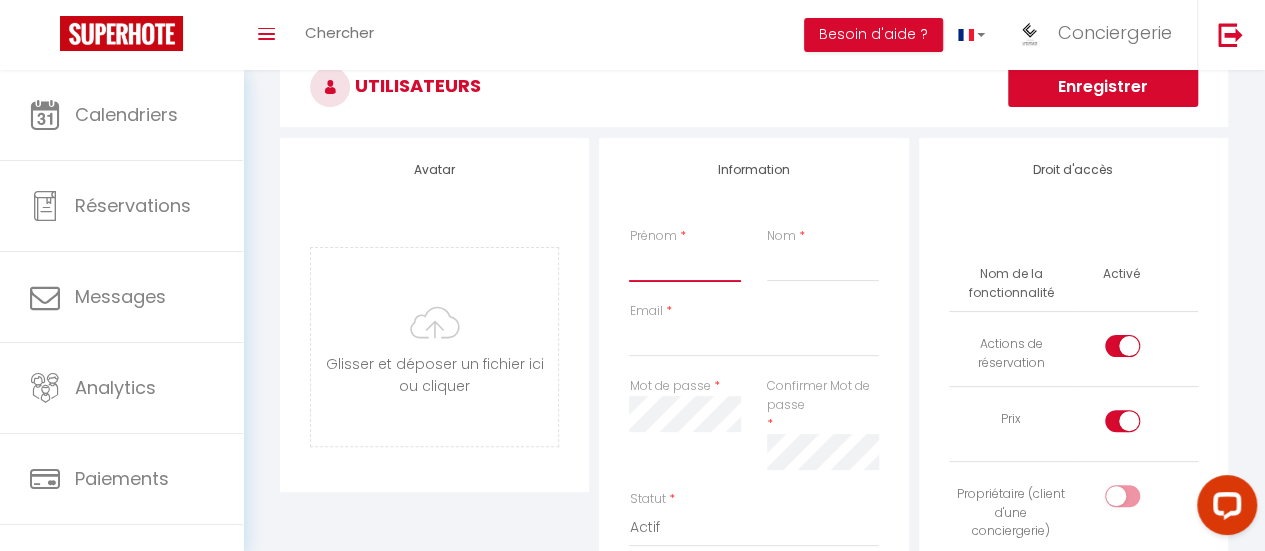 click on "Prénom" at bounding box center [684, 264] 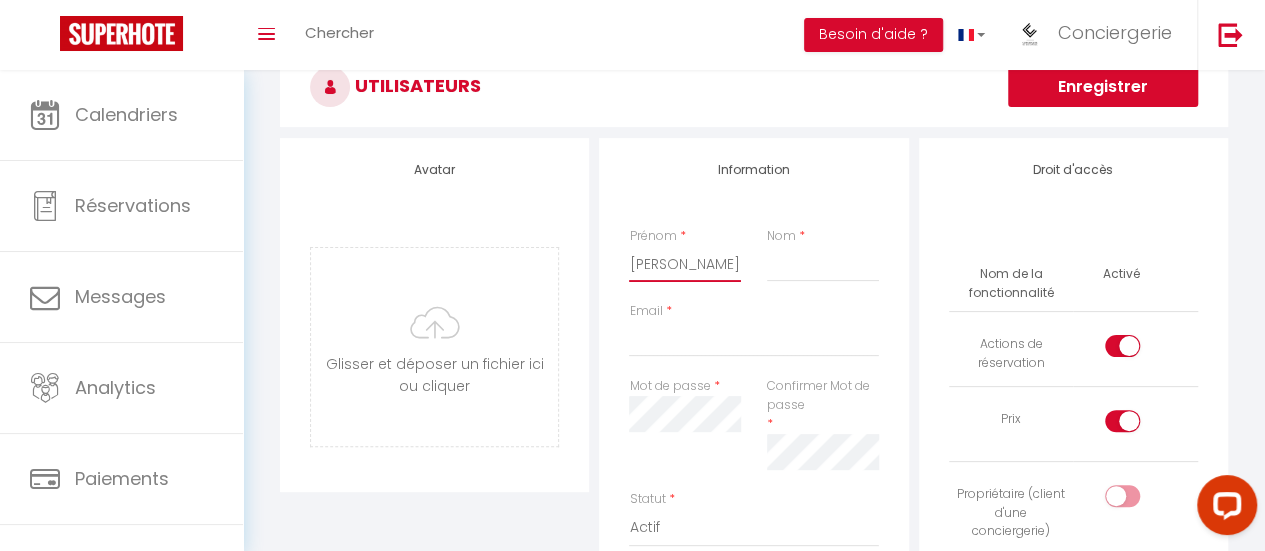 type on "[PERSON_NAME]" 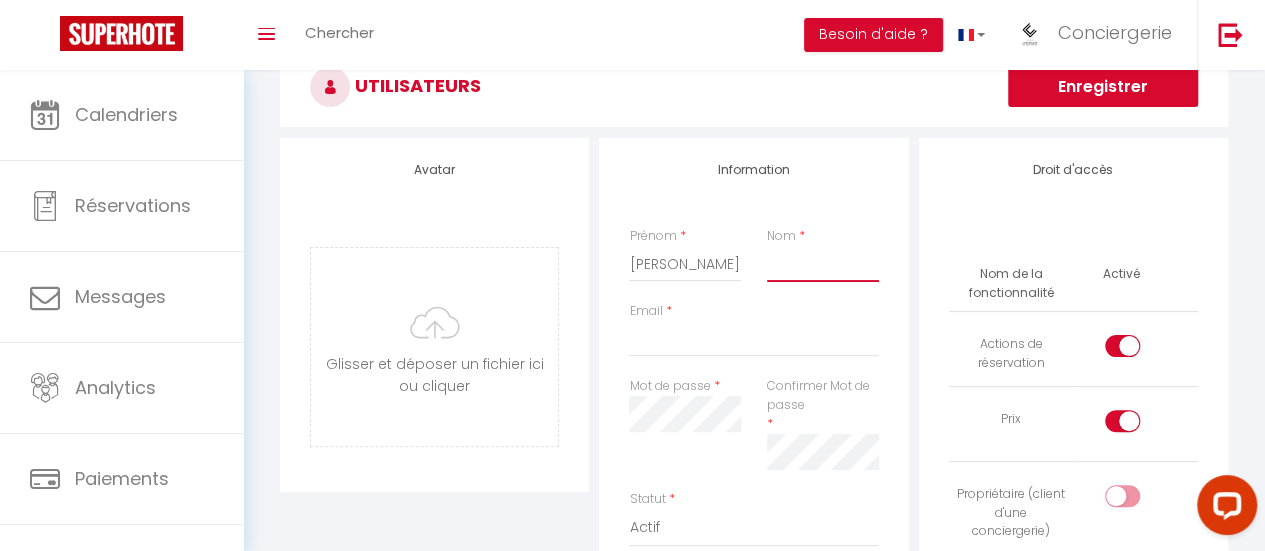 click on "Nom" at bounding box center (822, 264) 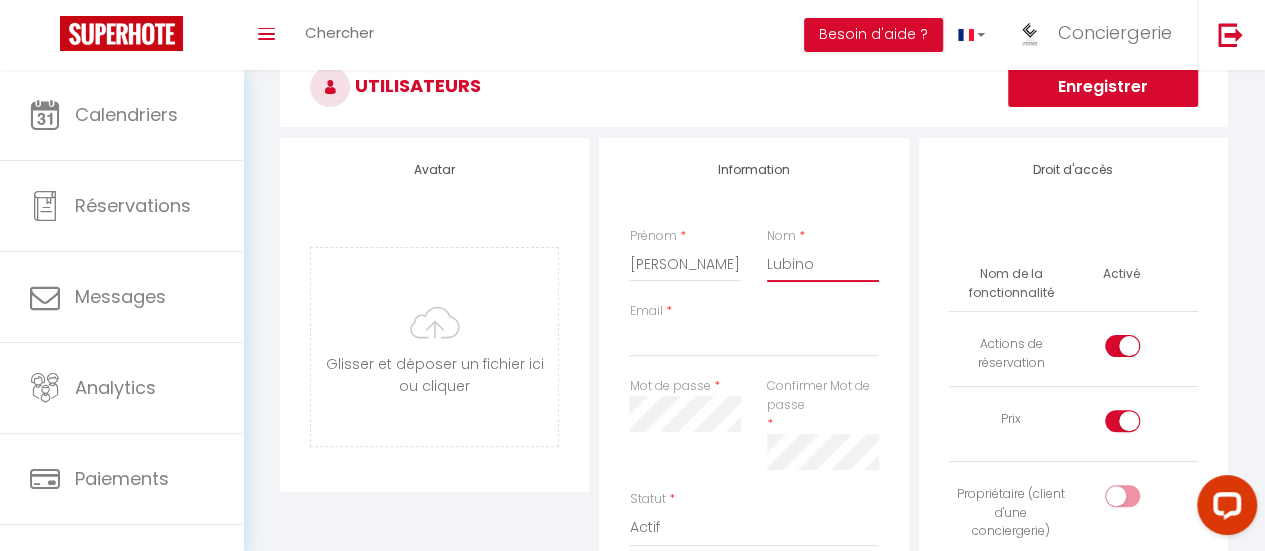 type on "Lubino" 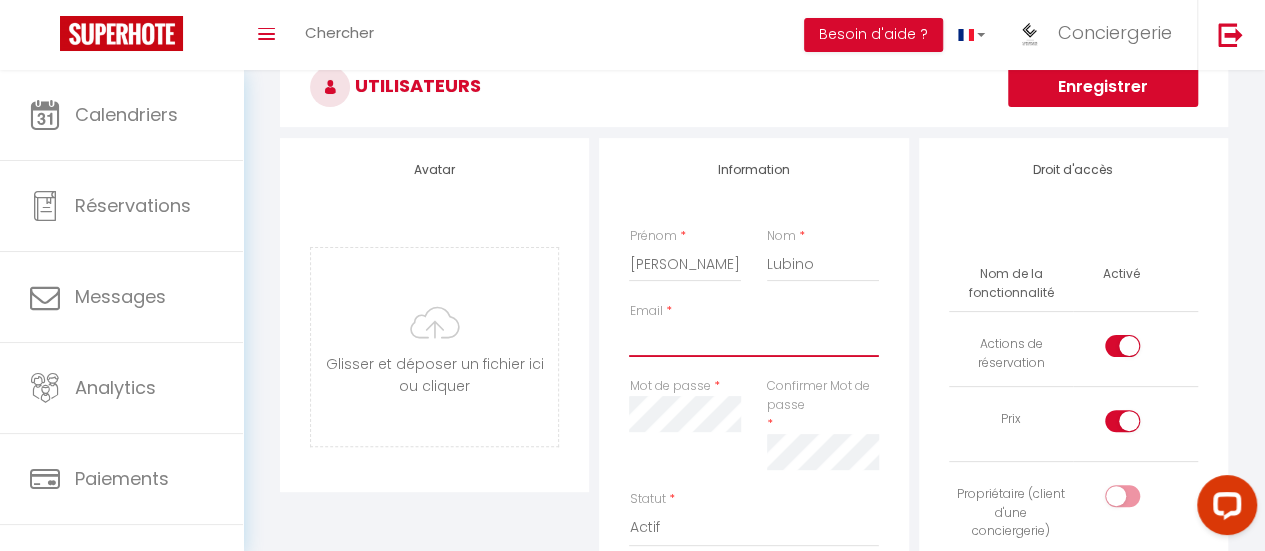 click on "Email" at bounding box center [753, 339] 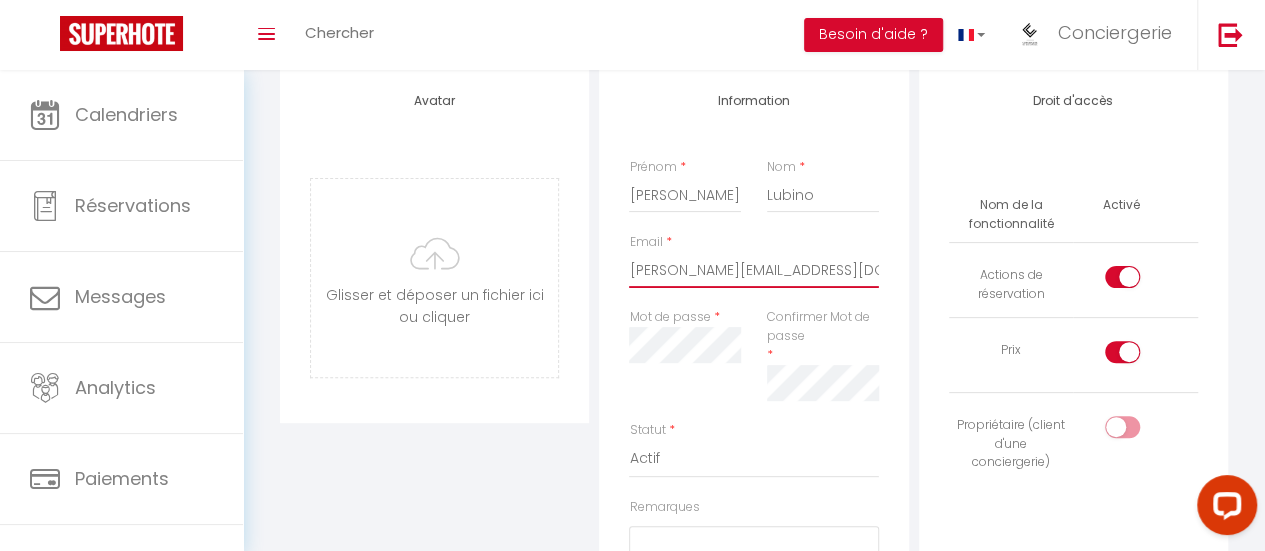 scroll, scrollTop: 200, scrollLeft: 0, axis: vertical 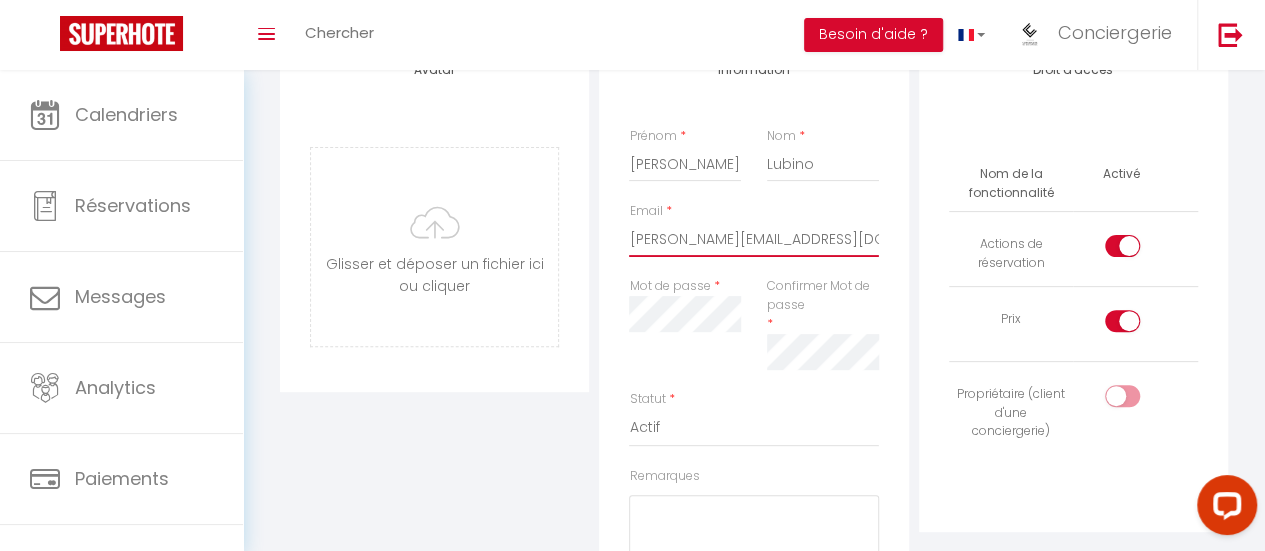 type on "[PERSON_NAME][EMAIL_ADDRESS][DOMAIN_NAME]" 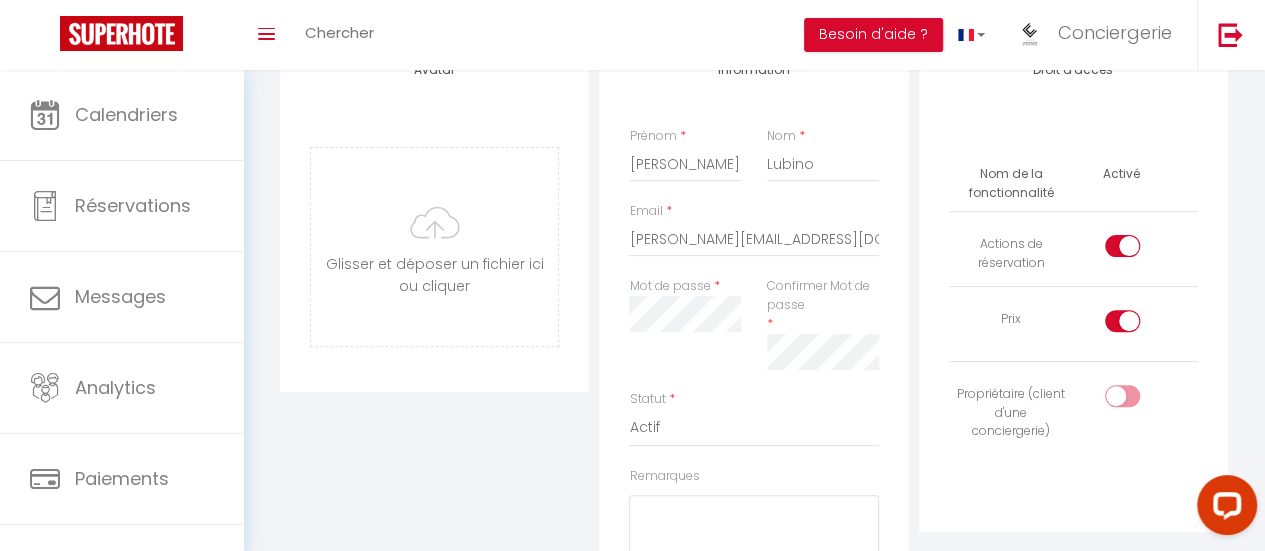 click on "Confirmer Mot de passe   *" at bounding box center (822, 323) 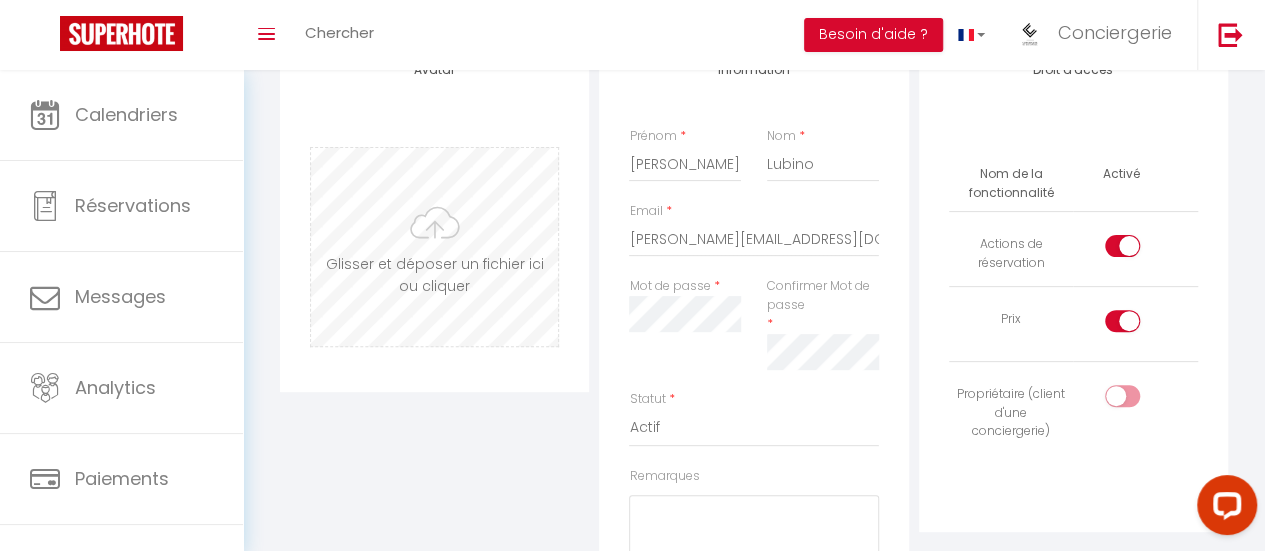 click on "Avatar         [PERSON_NAME] et déposer un fichier ici ou cliquer Ooops, something wrong happened. Remove   Drag and drop or click to replace   Information   Prénom   *   [PERSON_NAME]   *   Lubino   Email   *   [PERSON_NAME][EMAIL_ADDRESS][DOMAIN_NAME]     Mot de passe   *     Confirmer Mot de passe   *     Statut   *   Actif   Inactif   Remarques         Description     Droit d'accès    Nom de la fonctionnalité   Activé
Actions de réservation
Prix
Propriétaire (client d'une conciergerie)" at bounding box center [754, 402] 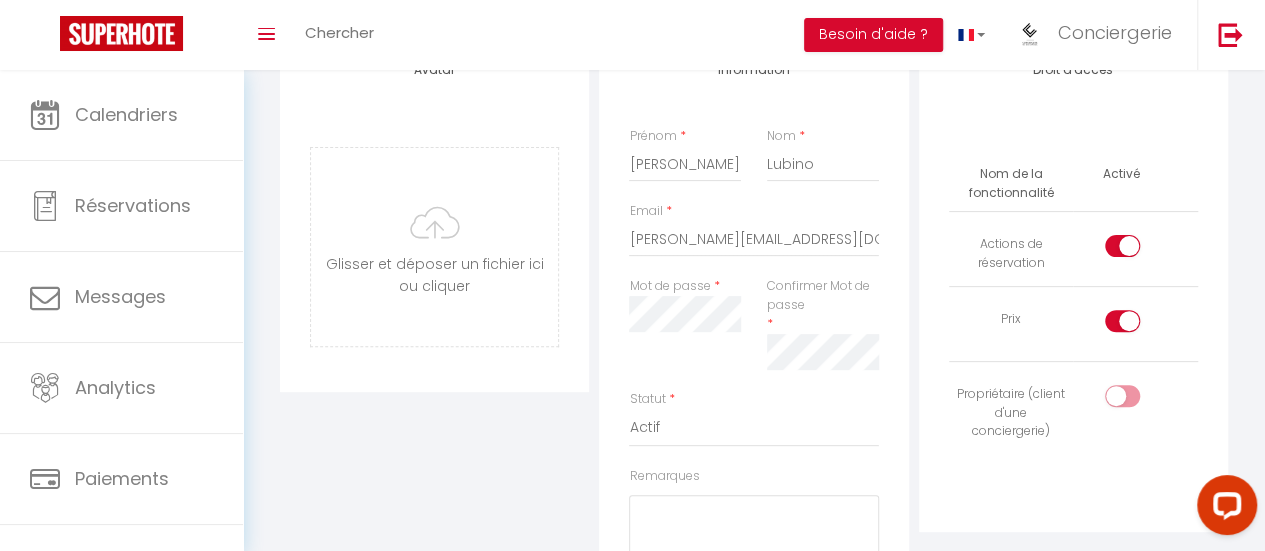 click on "Confirmer Mot de passe   *" at bounding box center [822, 323] 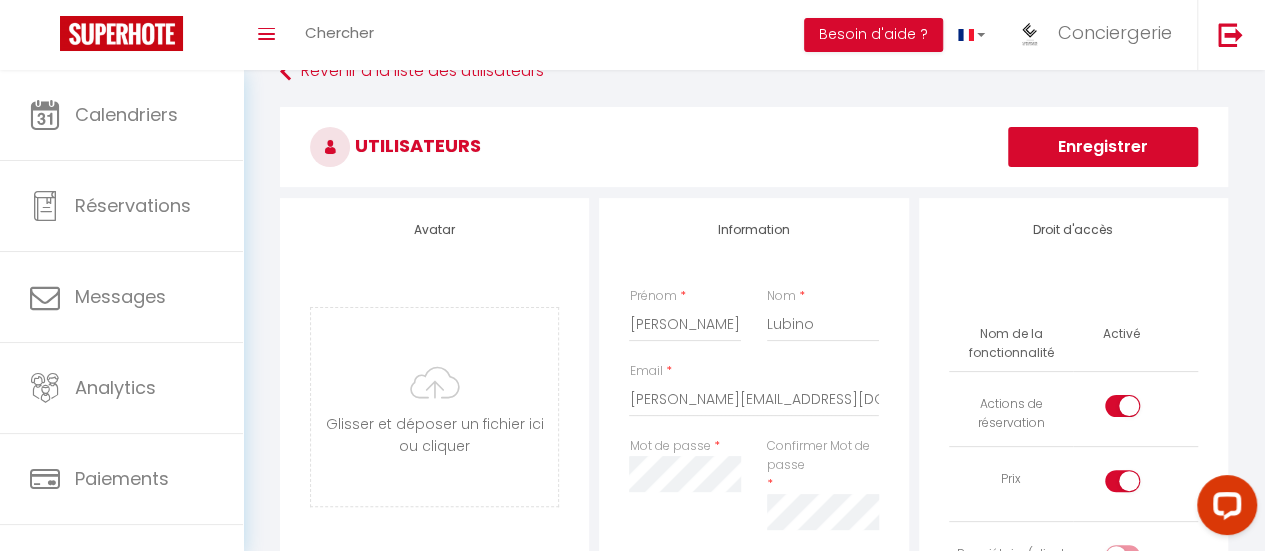 scroll, scrollTop: 0, scrollLeft: 0, axis: both 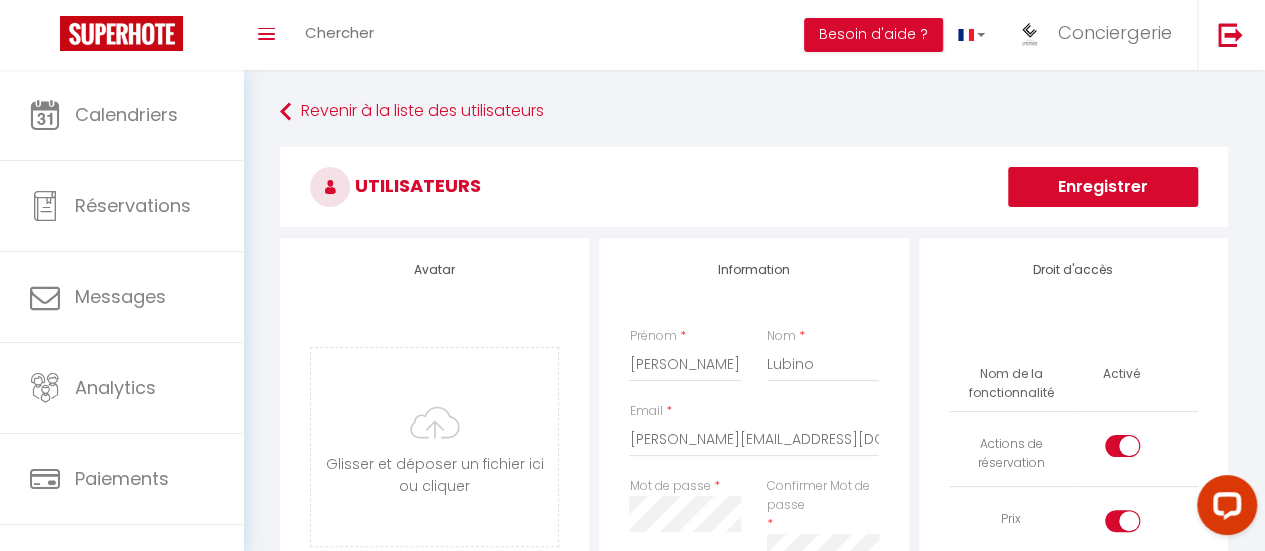 click on "Enregistrer" at bounding box center (1103, 187) 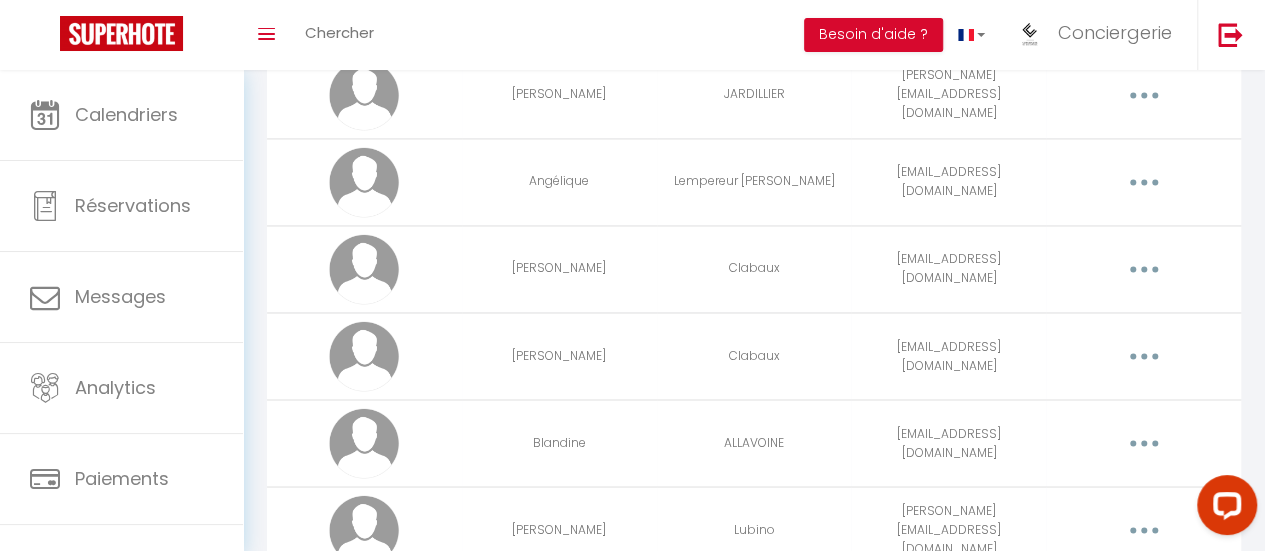 scroll, scrollTop: 1656, scrollLeft: 0, axis: vertical 